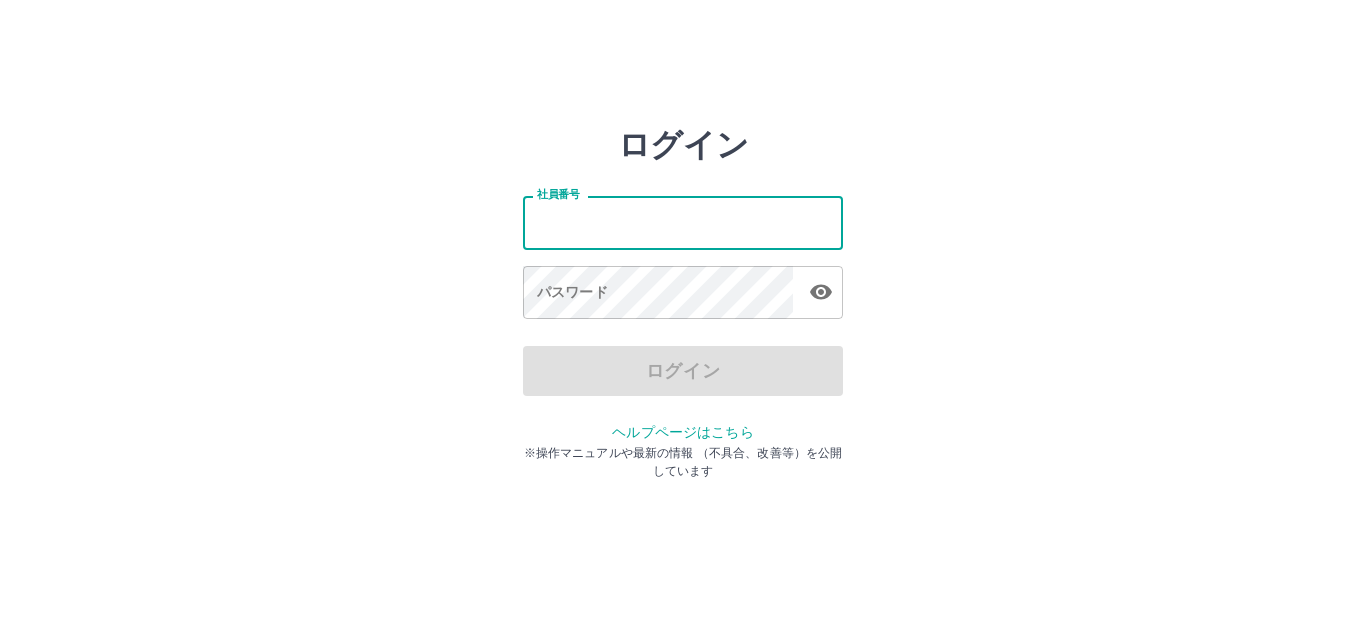 scroll, scrollTop: 0, scrollLeft: 0, axis: both 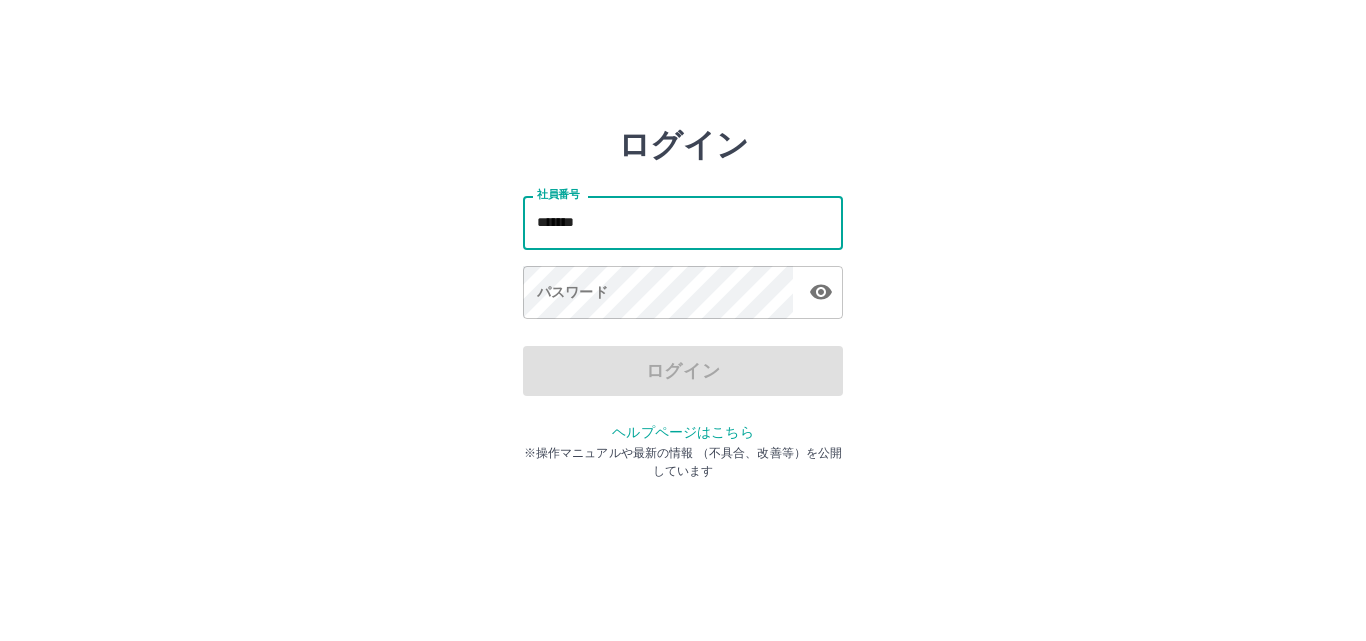 type on "*******" 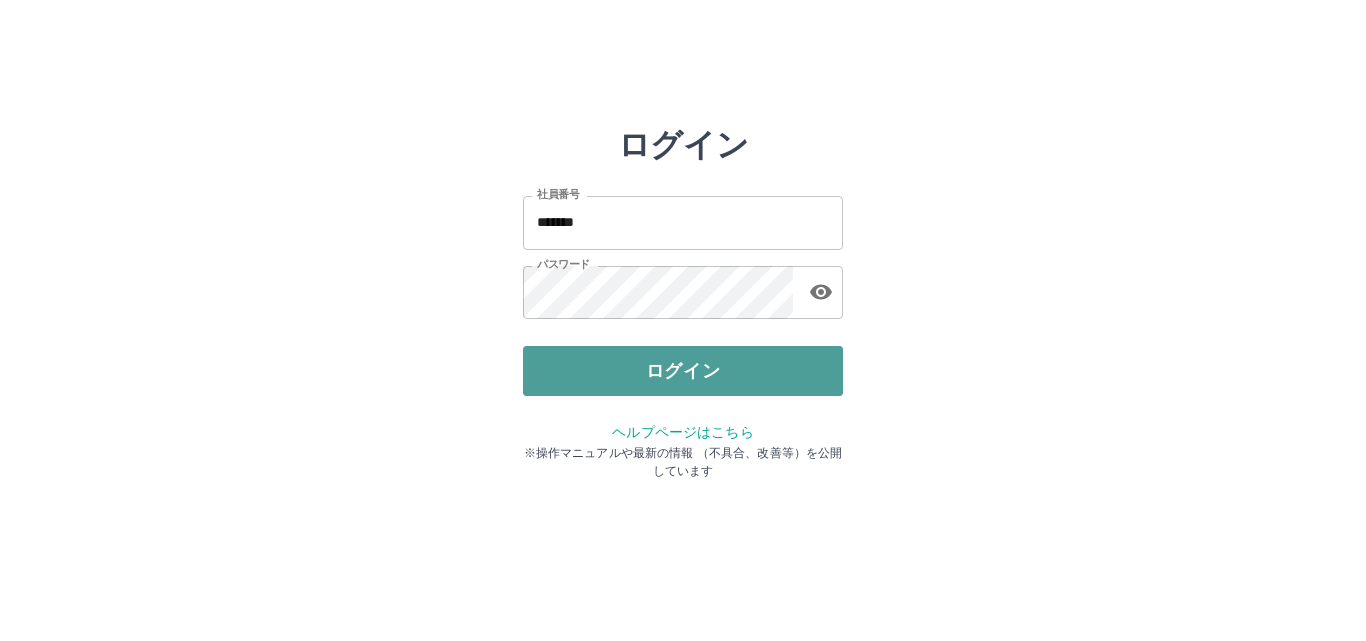 click on "ログイン" at bounding box center [683, 371] 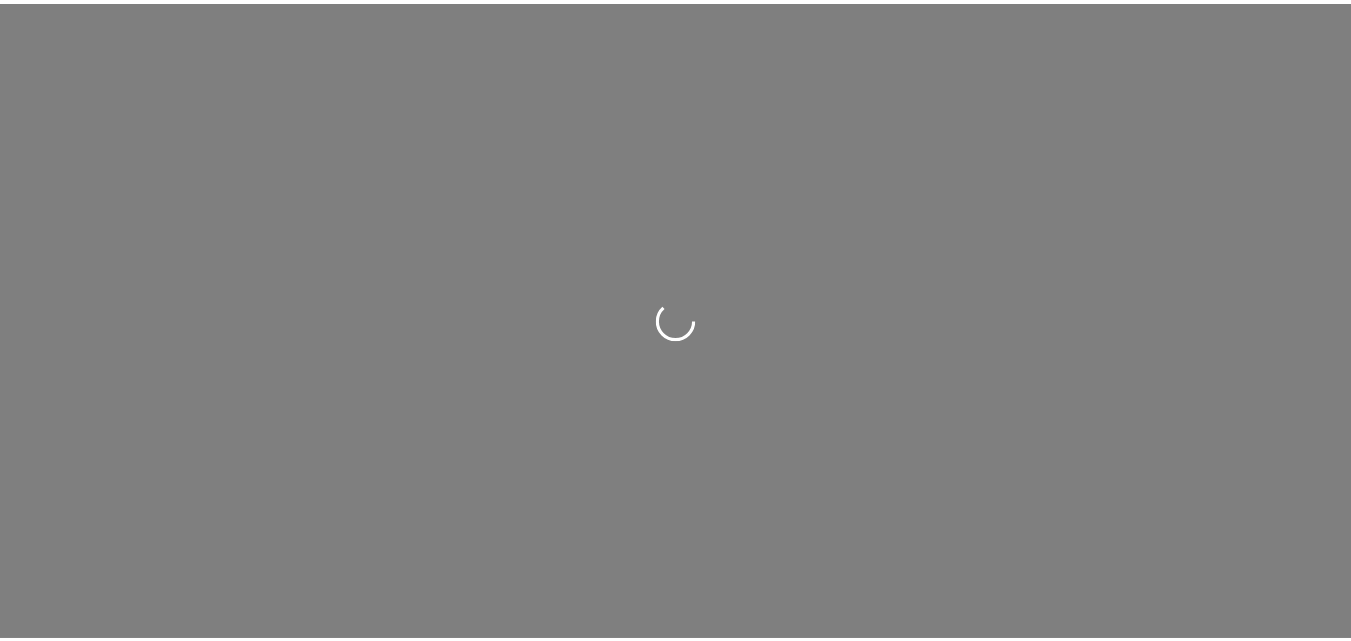 scroll, scrollTop: 0, scrollLeft: 0, axis: both 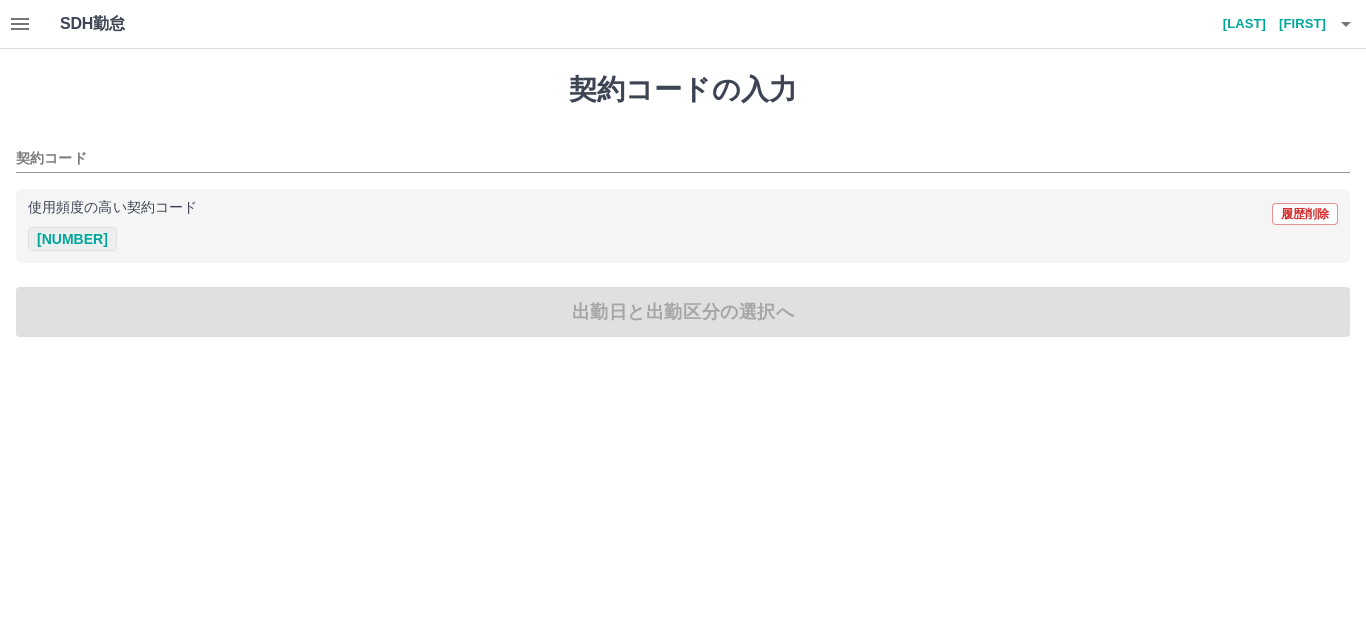 click on "[NUMBER]" at bounding box center (72, 239) 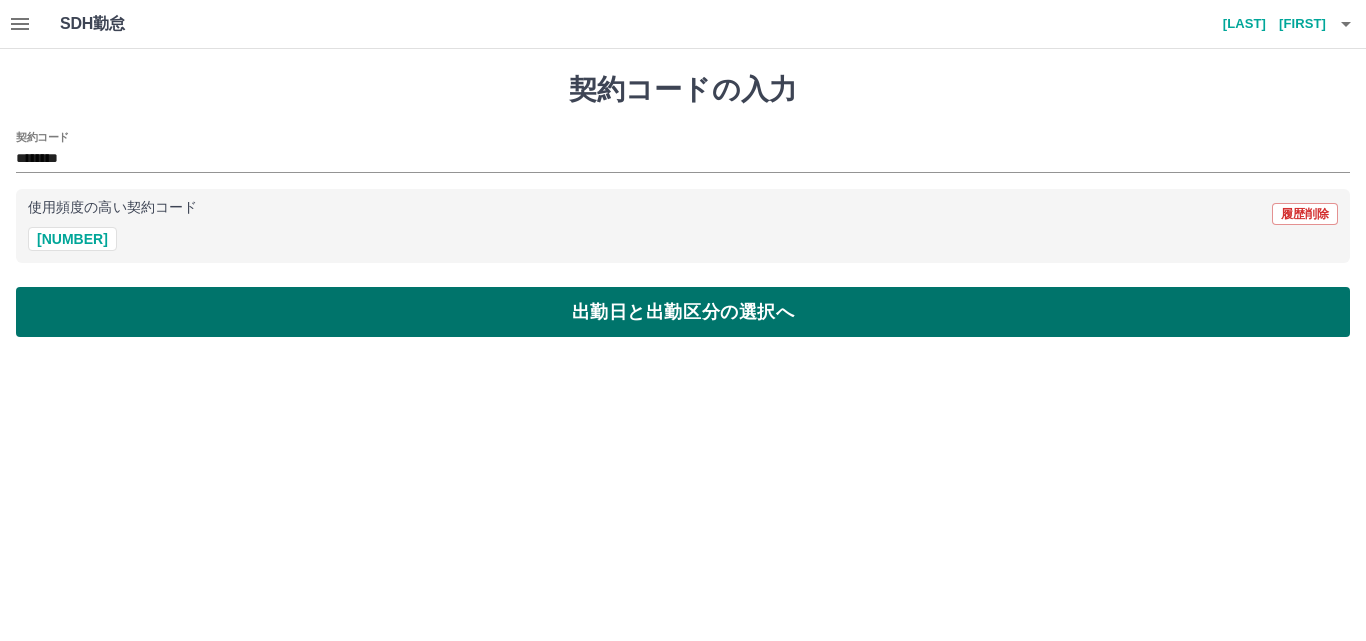 click on "出勤日と出勤区分の選択へ" at bounding box center (683, 312) 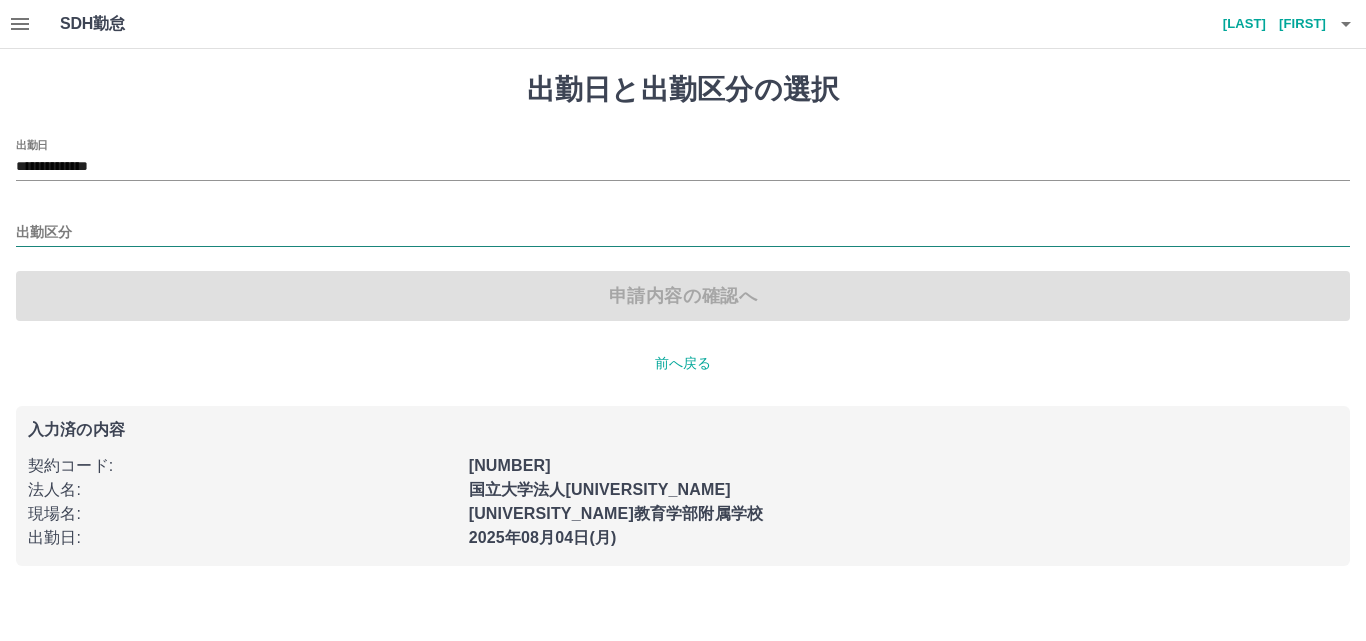 click on "出勤区分" at bounding box center [683, 233] 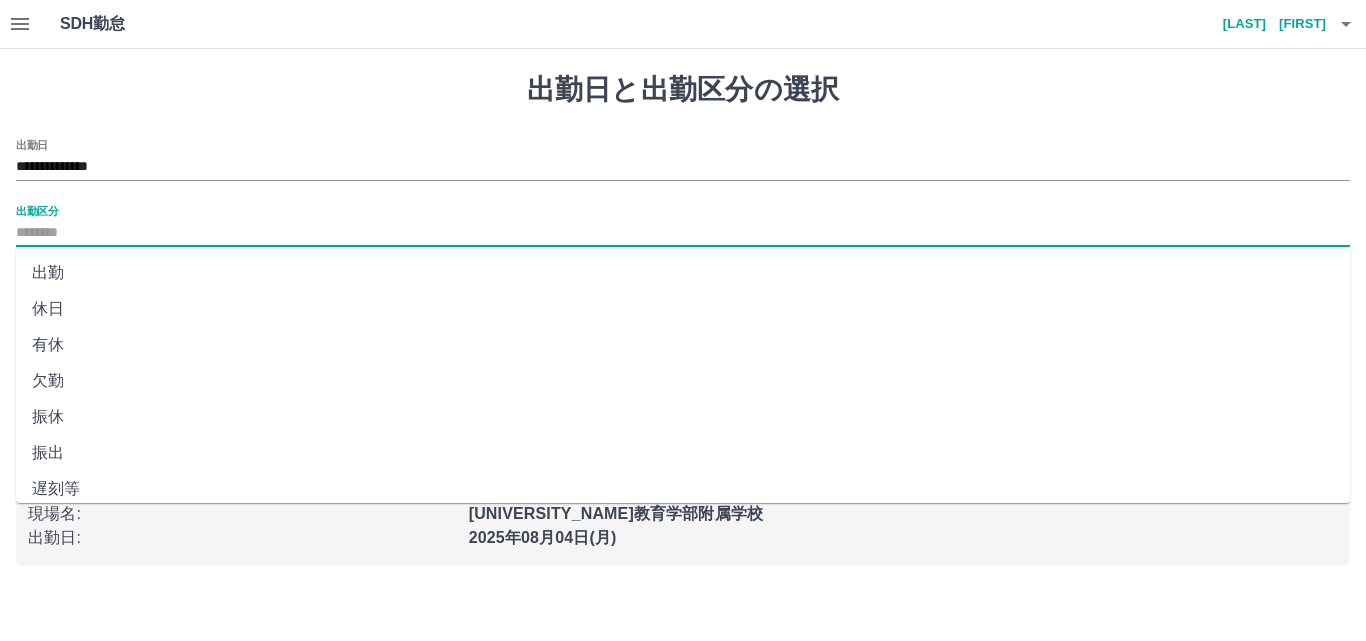 click on "出勤" at bounding box center [683, 273] 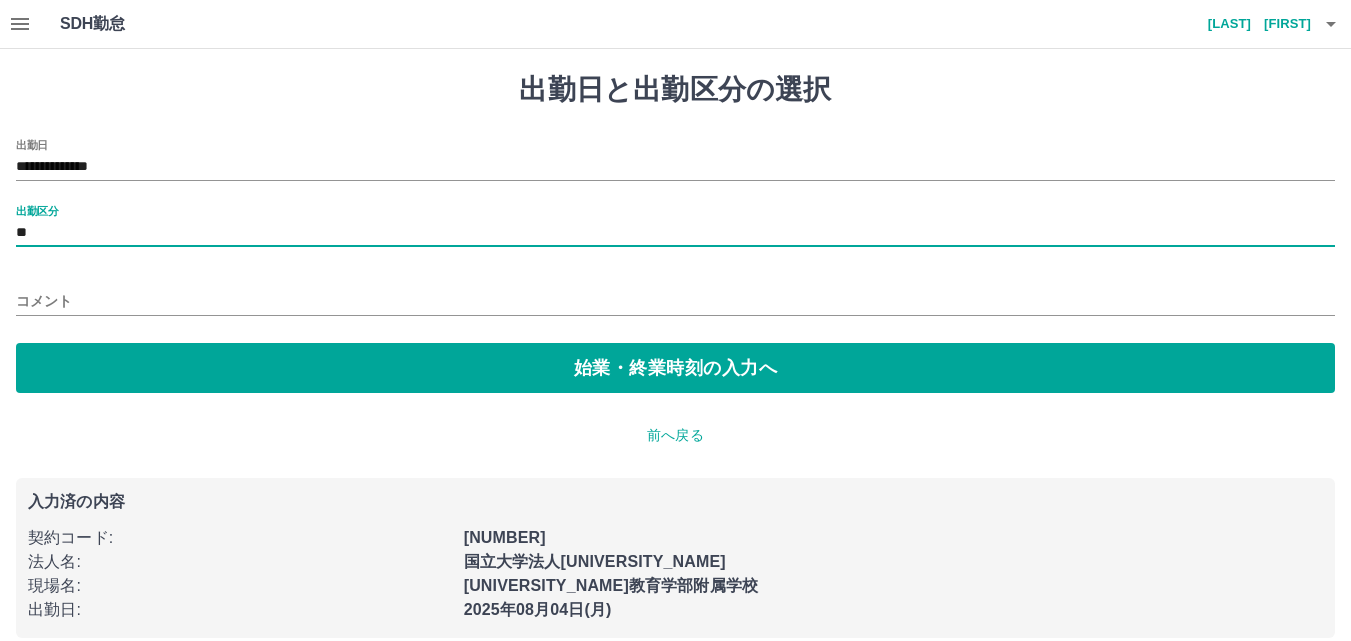 click on "コメント" at bounding box center [675, 301] 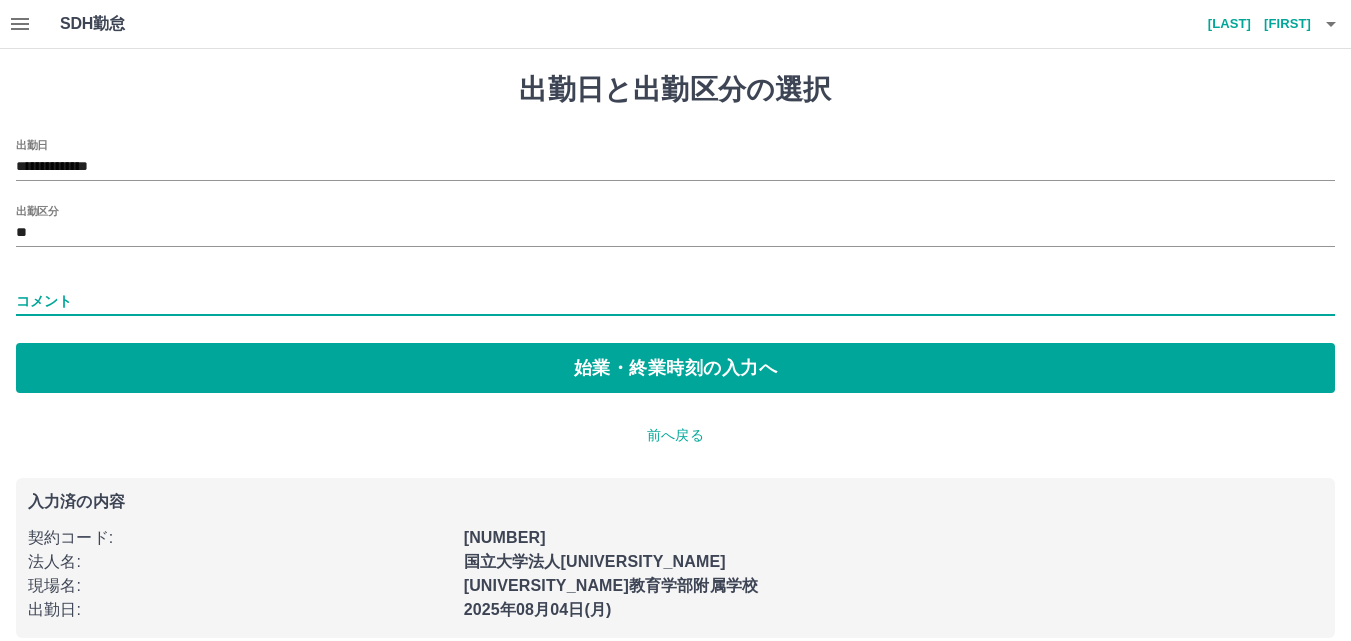 type on "****" 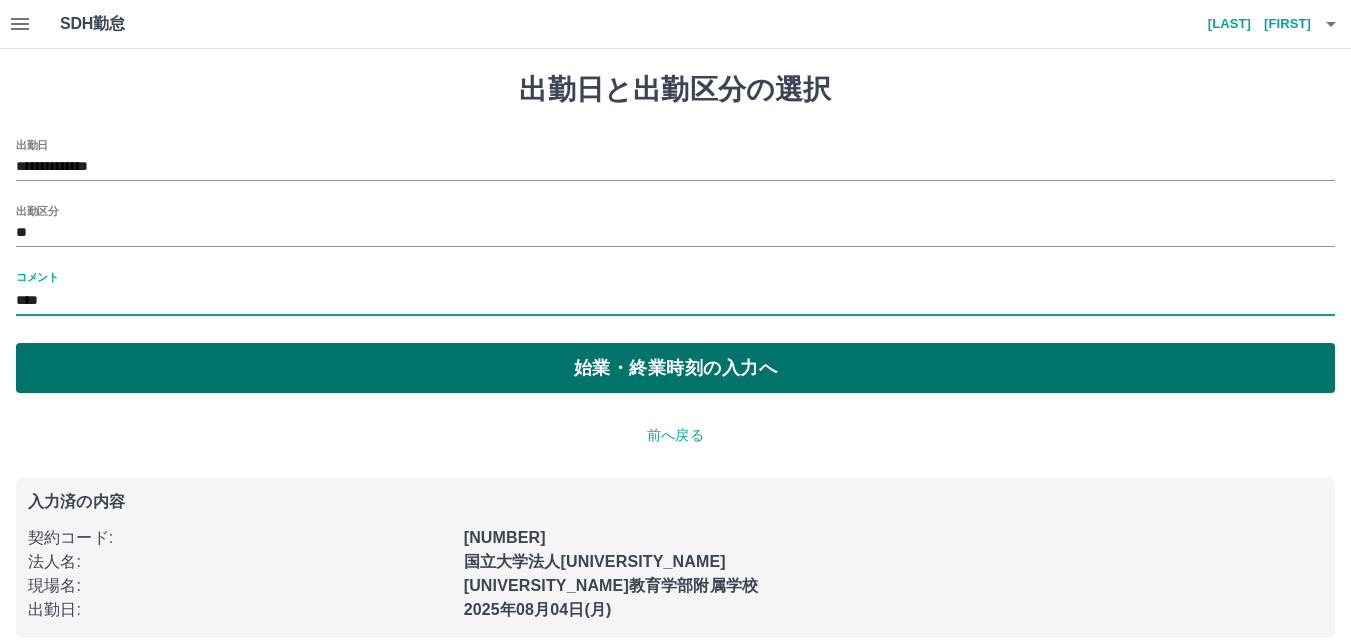 click on "始業・終業時刻の入力へ" at bounding box center (675, 368) 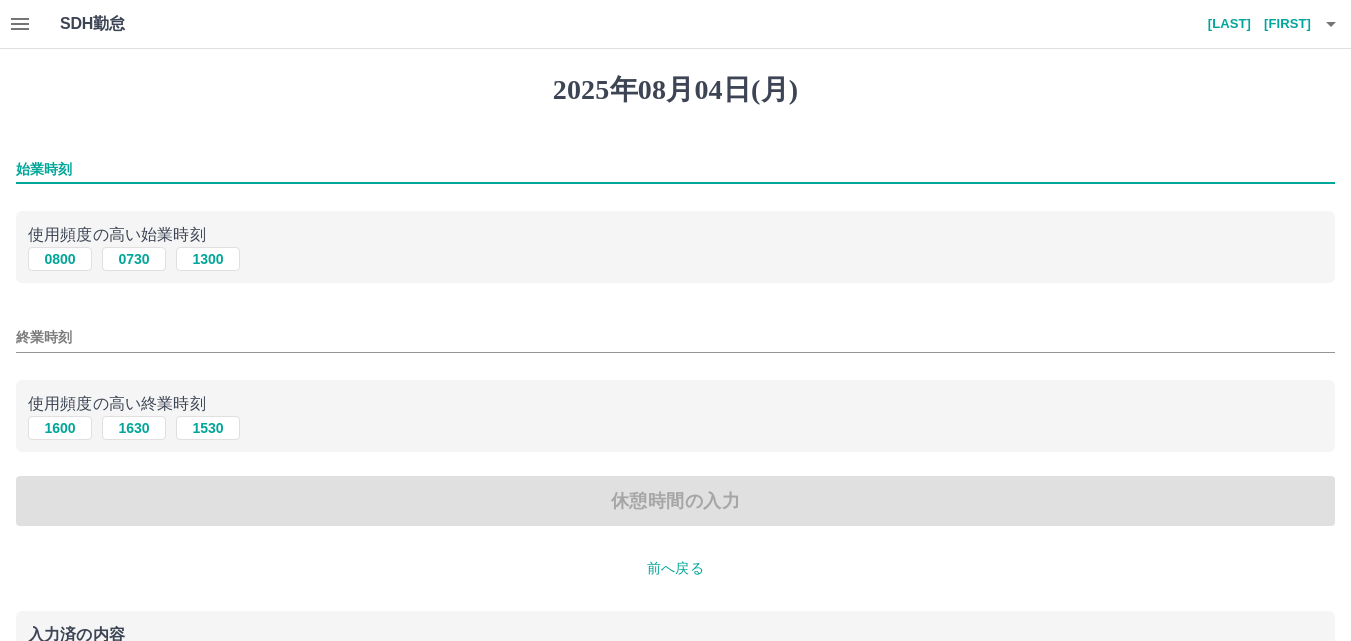 click on "始業時刻" at bounding box center (675, 169) 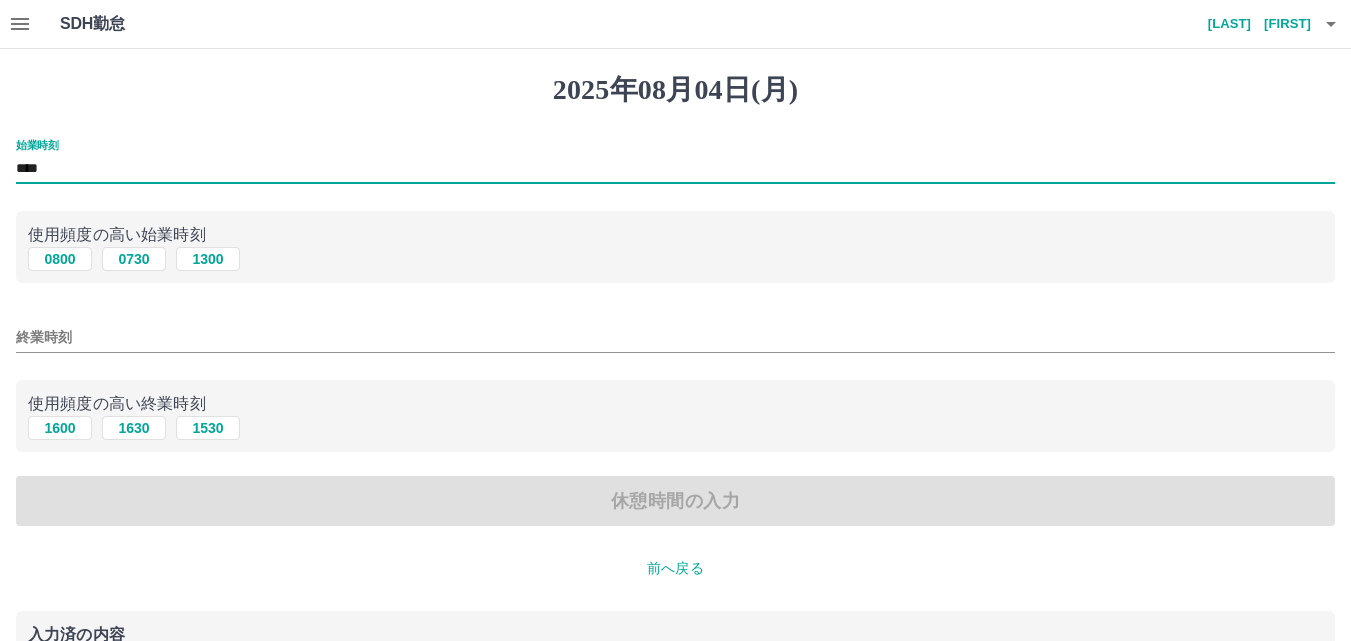 type on "****" 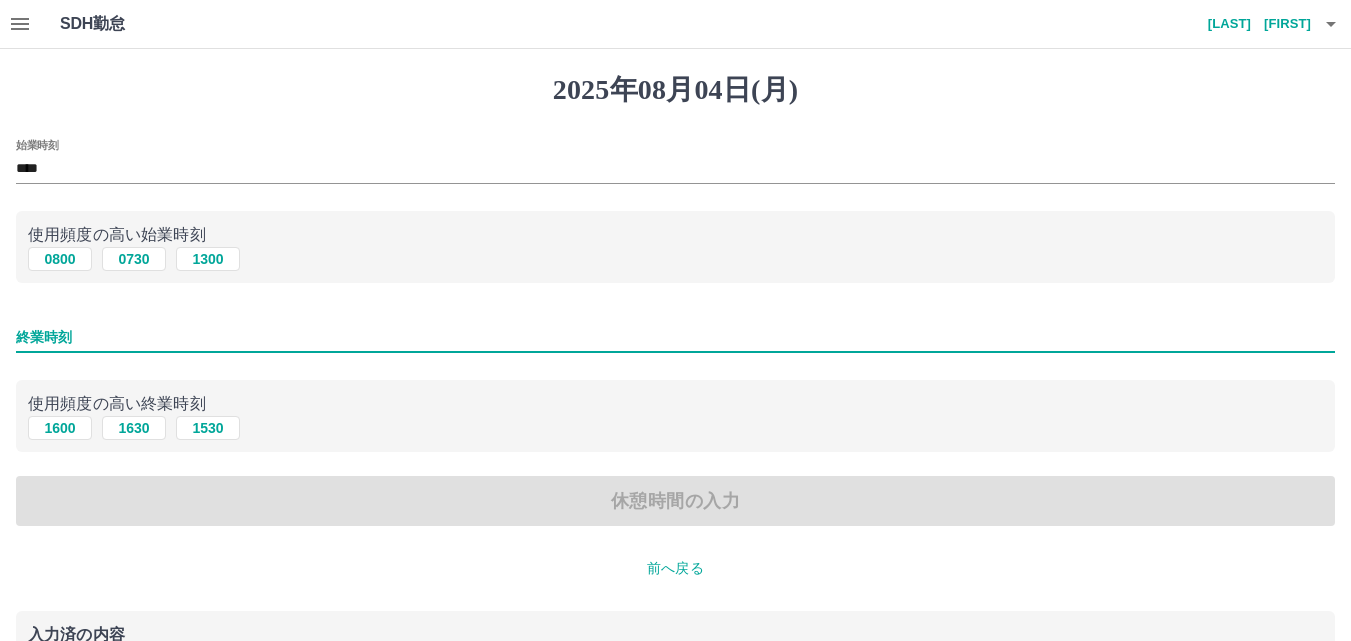 click on "終業時刻" at bounding box center (675, 337) 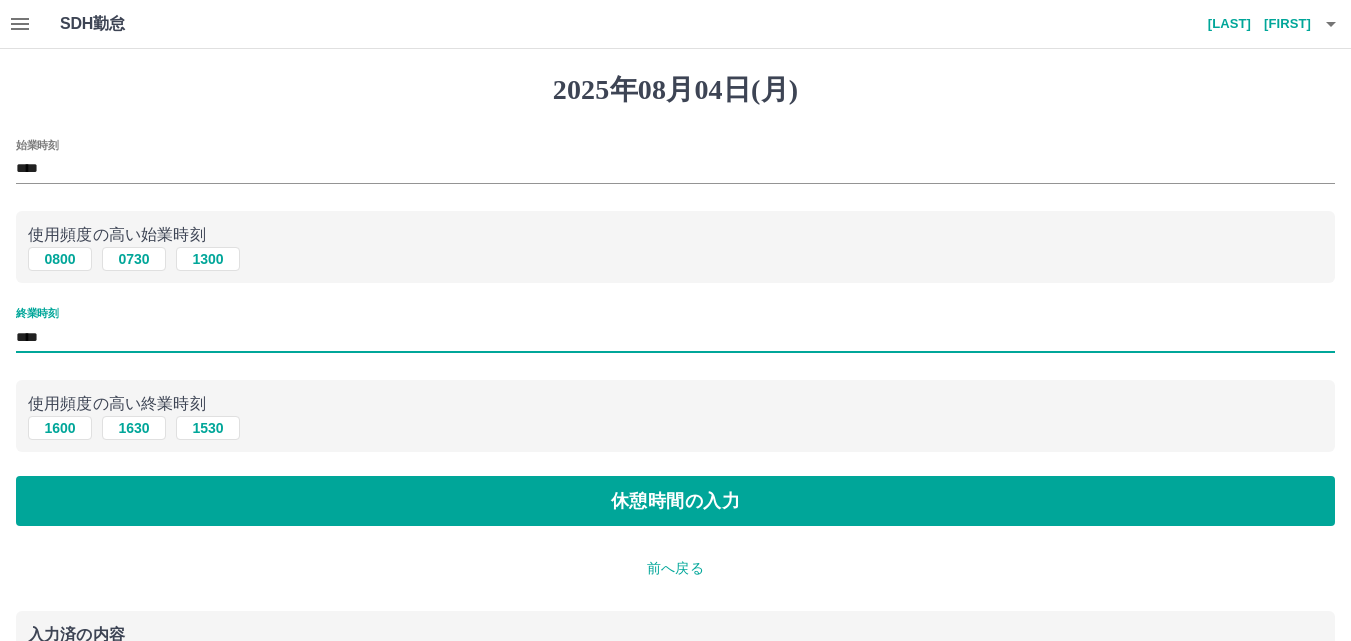 type on "****" 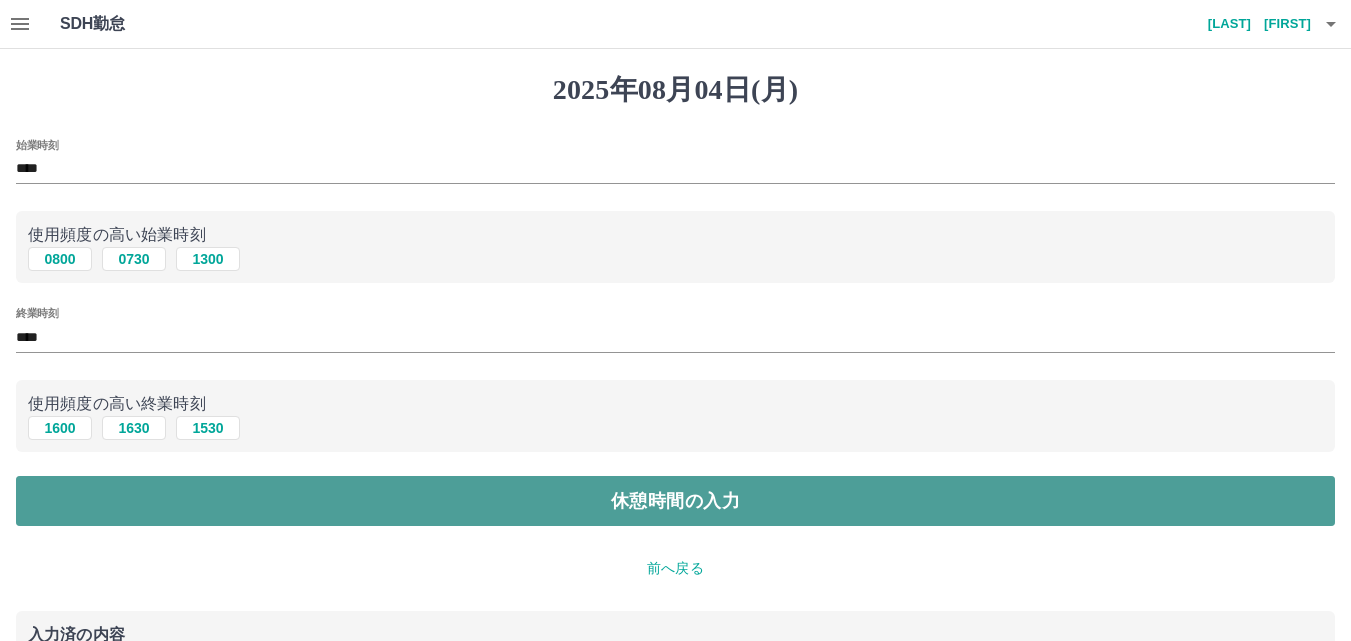 click on "休憩時間の入力" at bounding box center (675, 501) 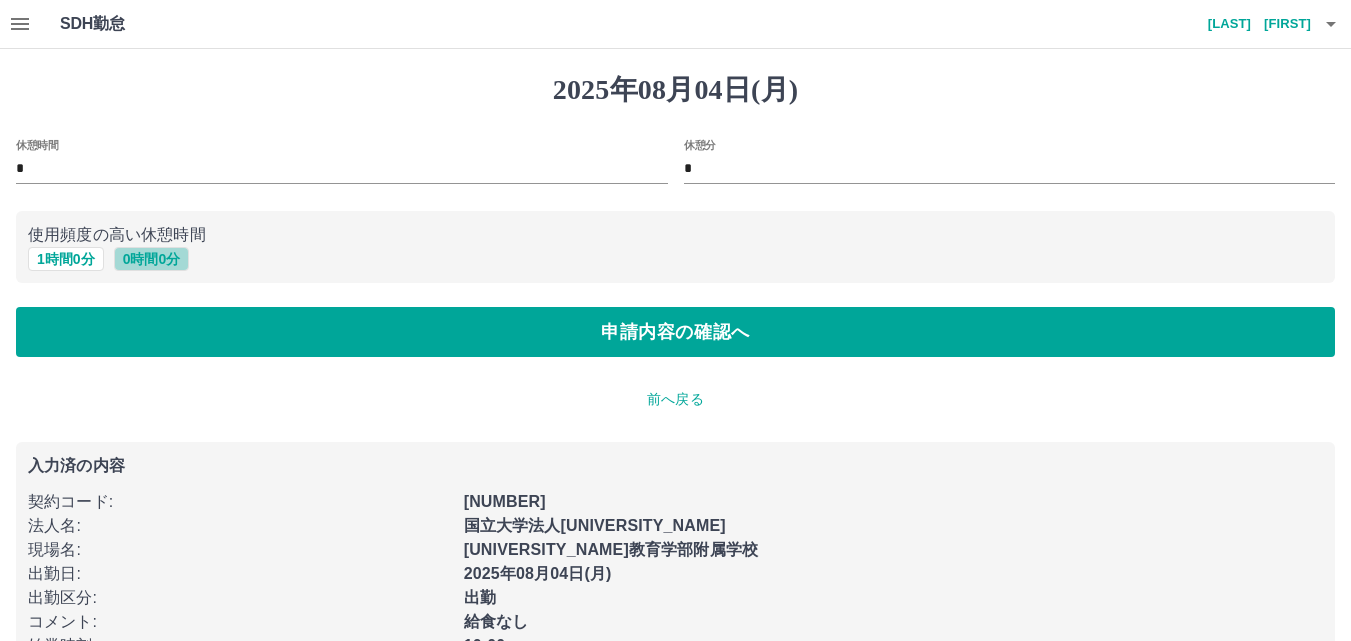 click on "0 時間 0 分" at bounding box center (152, 259) 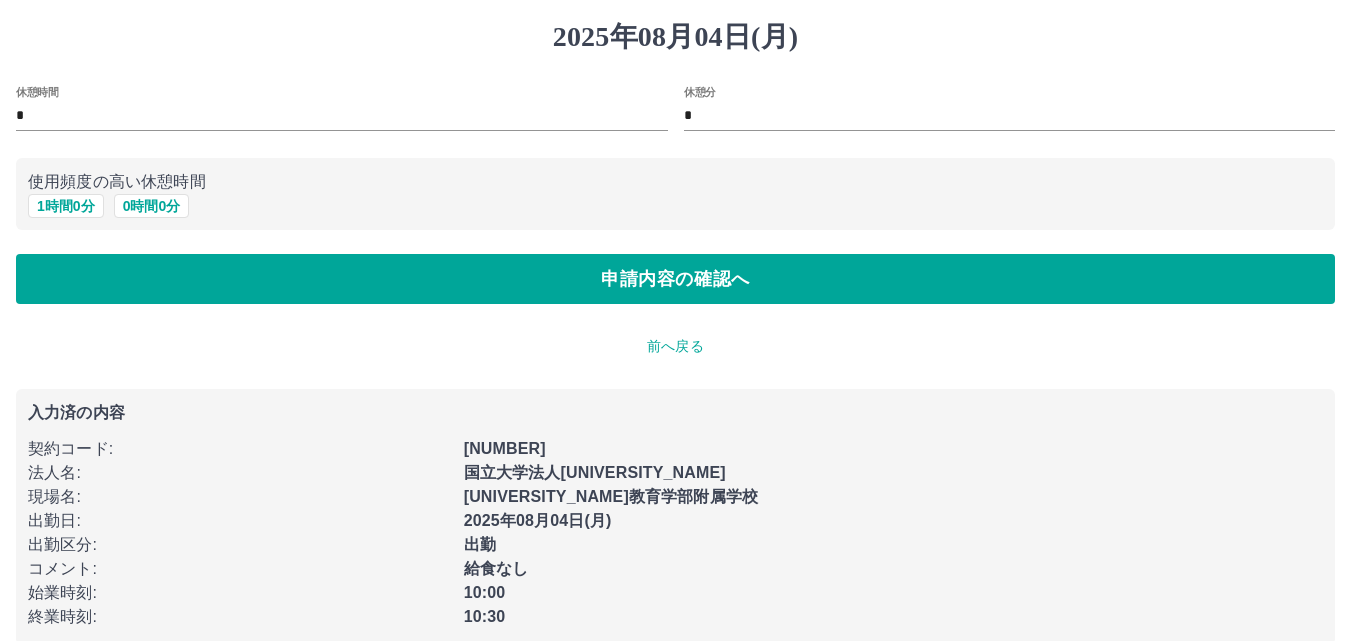 scroll, scrollTop: 82, scrollLeft: 0, axis: vertical 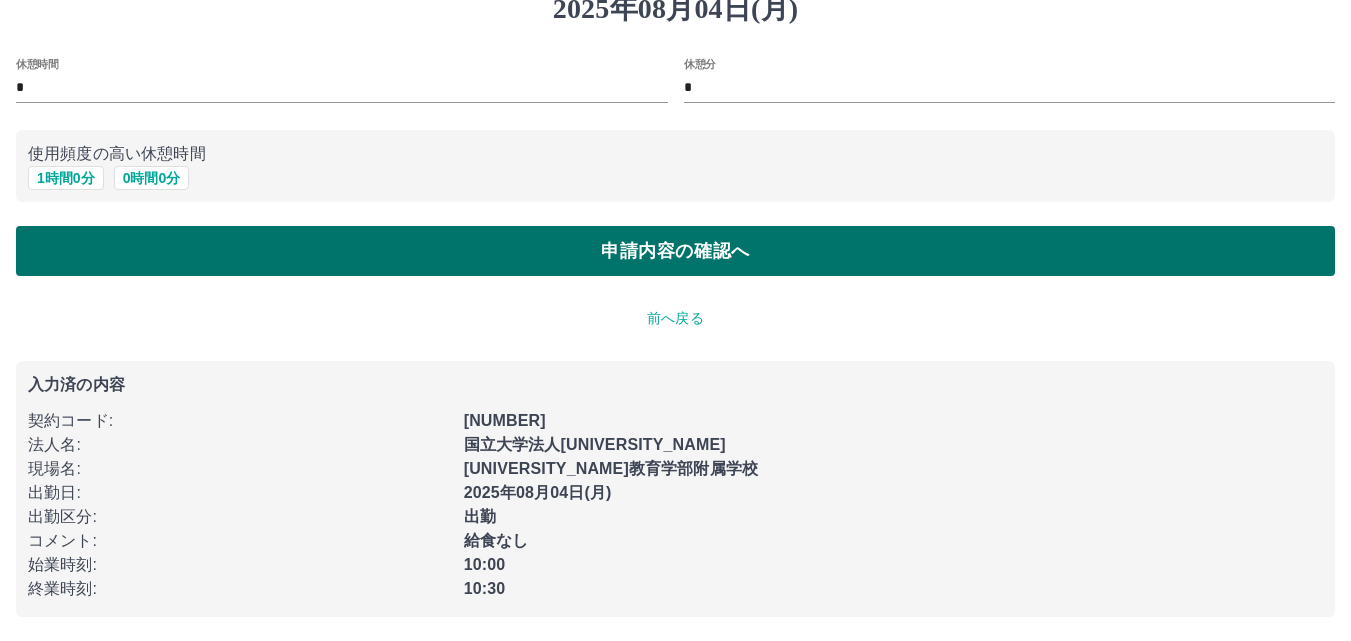 click on "申請内容の確認へ" at bounding box center [675, 251] 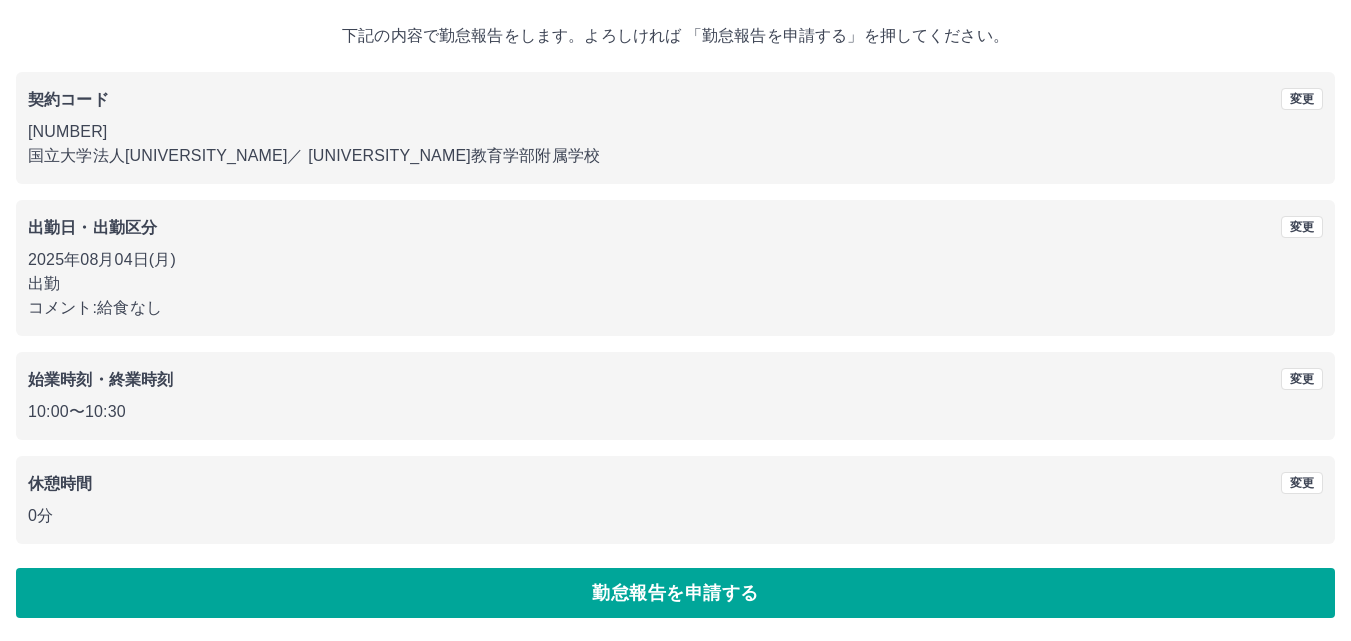 scroll, scrollTop: 108, scrollLeft: 0, axis: vertical 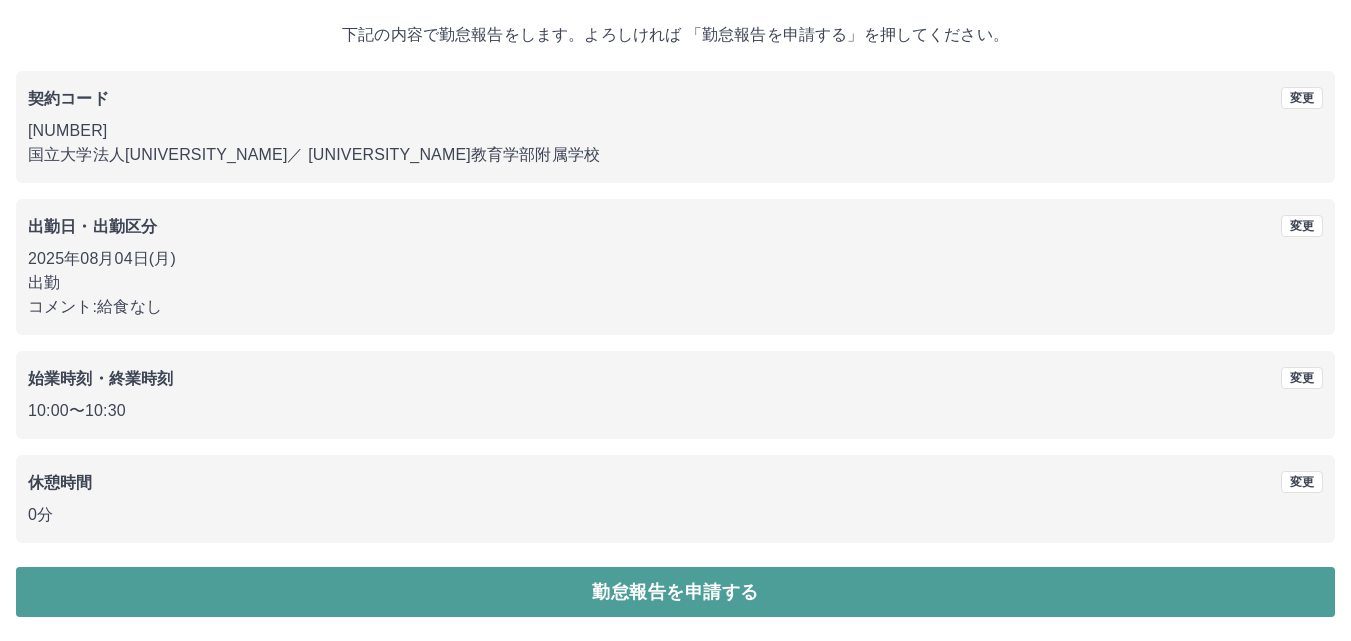 click on "勤怠報告を申請する" at bounding box center (675, 592) 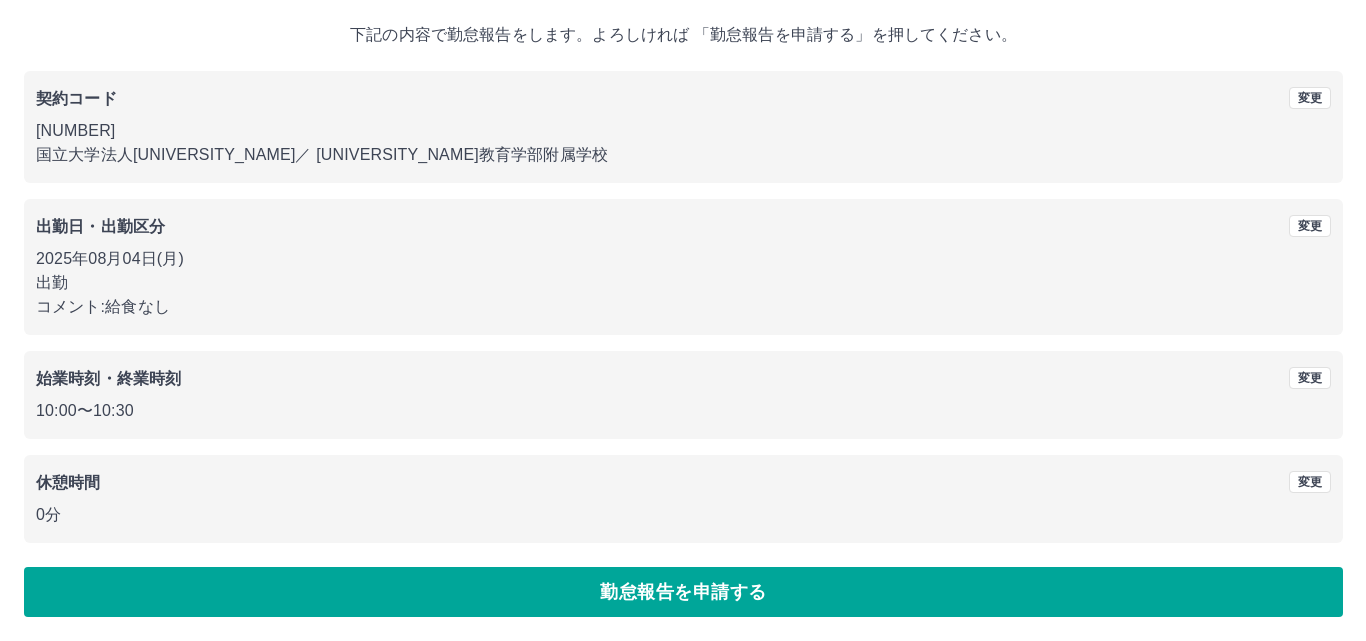 scroll, scrollTop: 0, scrollLeft: 0, axis: both 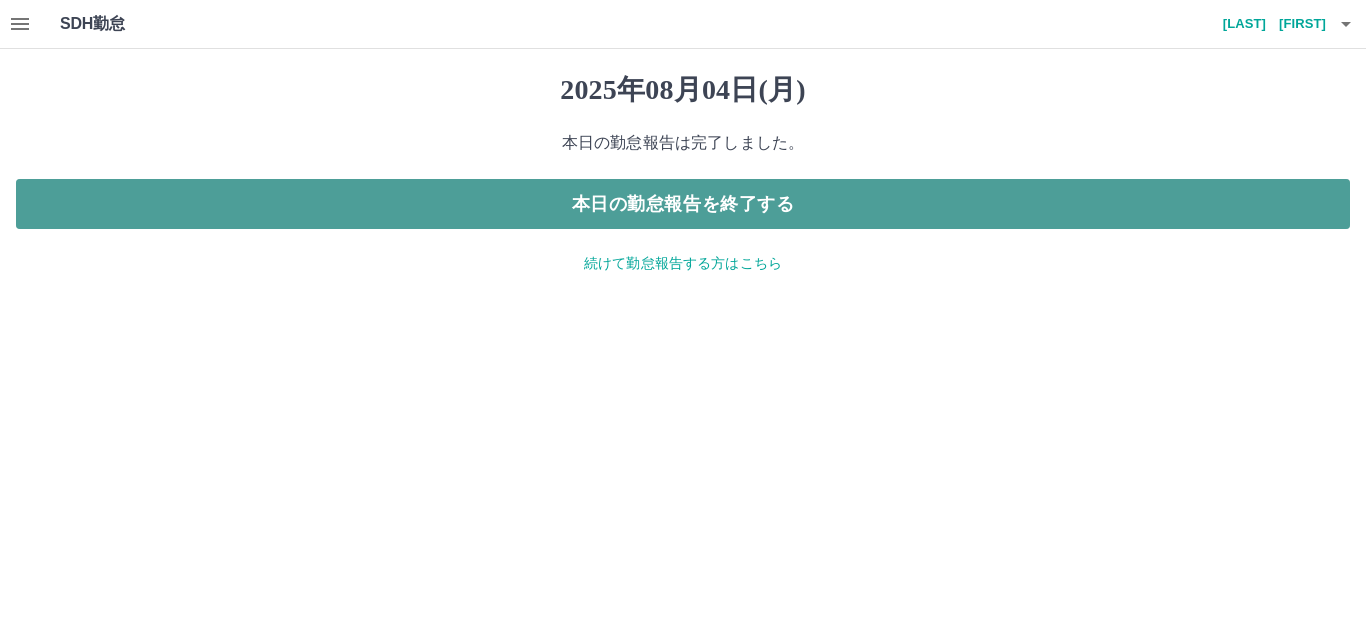 click on "本日の勤怠報告を終了する" at bounding box center (683, 204) 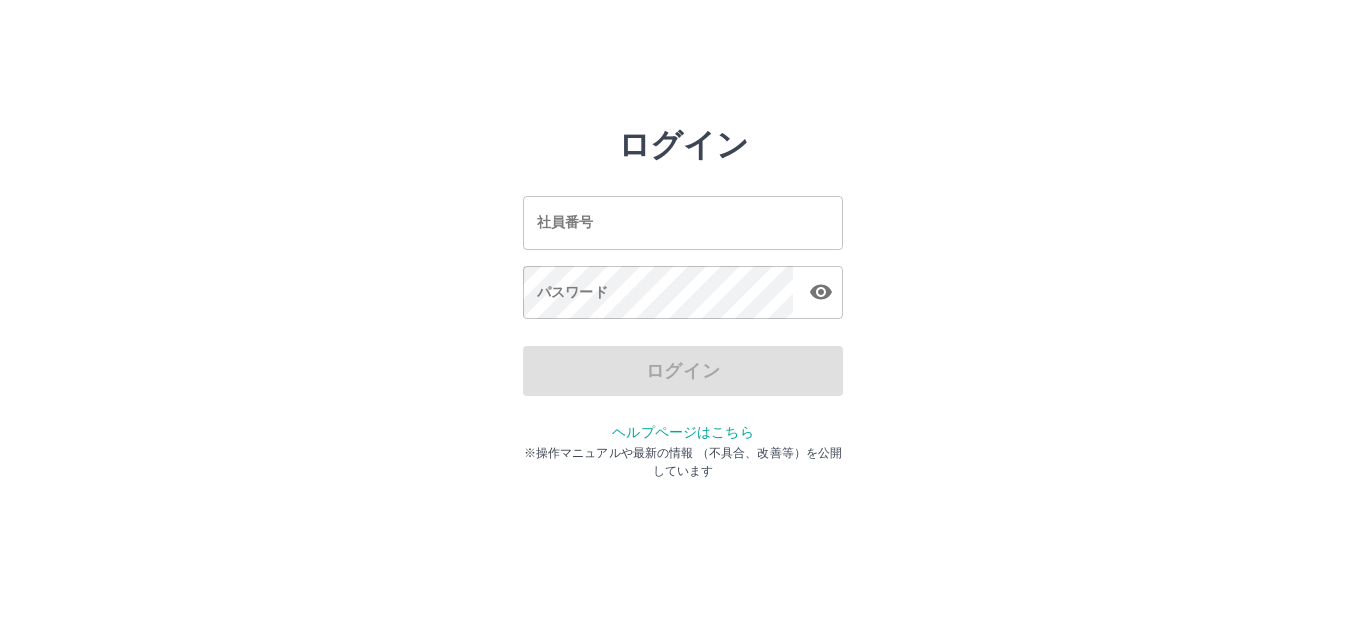 scroll, scrollTop: 0, scrollLeft: 0, axis: both 